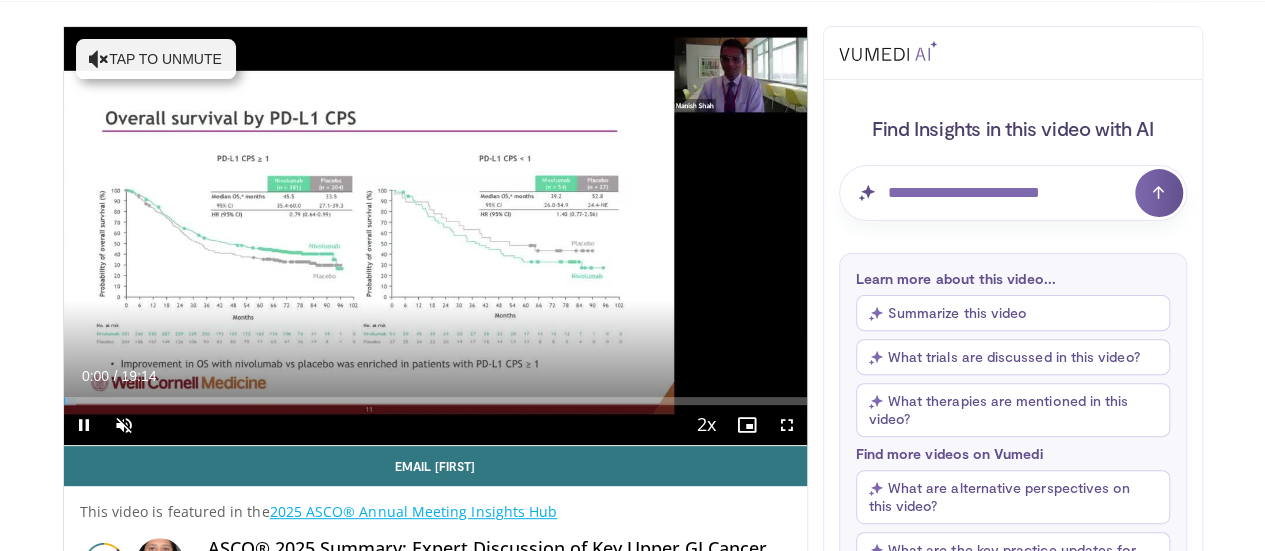 scroll, scrollTop: 185, scrollLeft: 0, axis: vertical 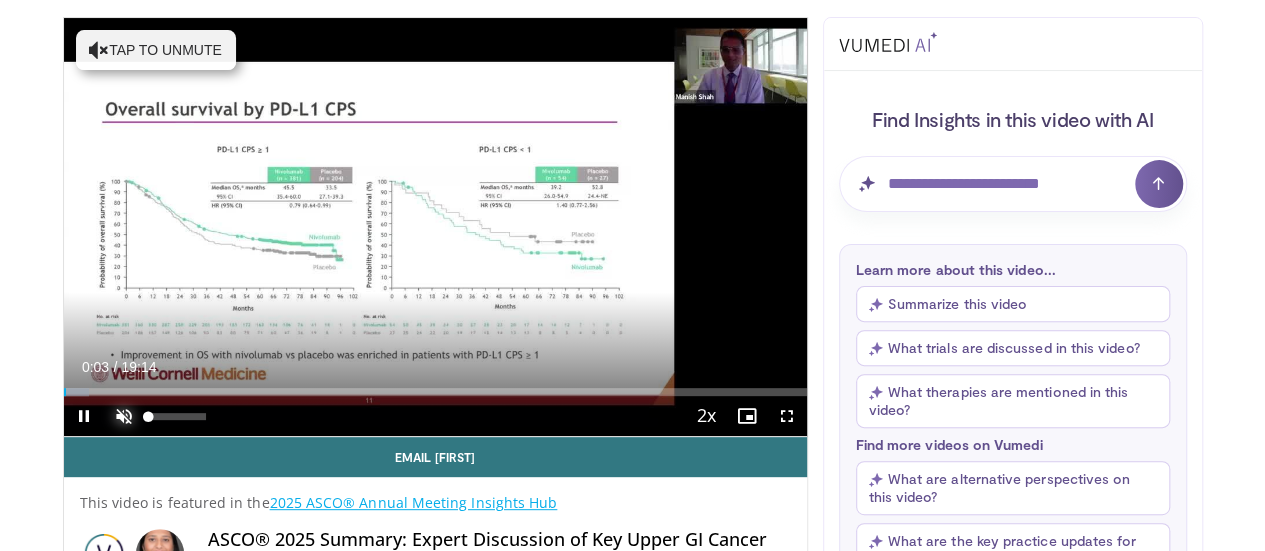 click at bounding box center (124, 416) 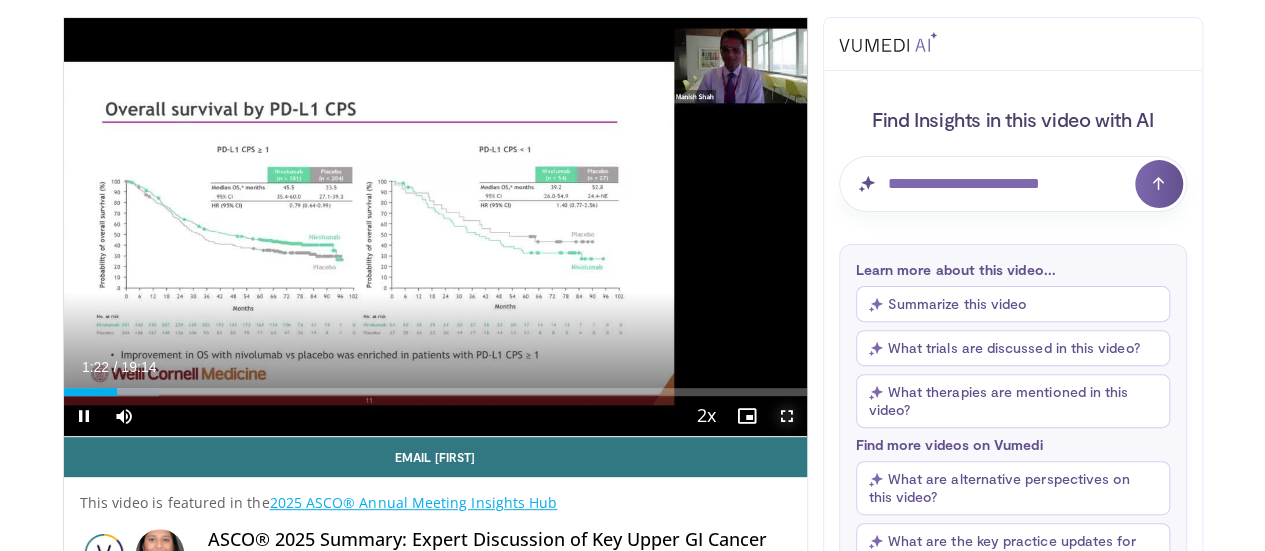 click at bounding box center (787, 416) 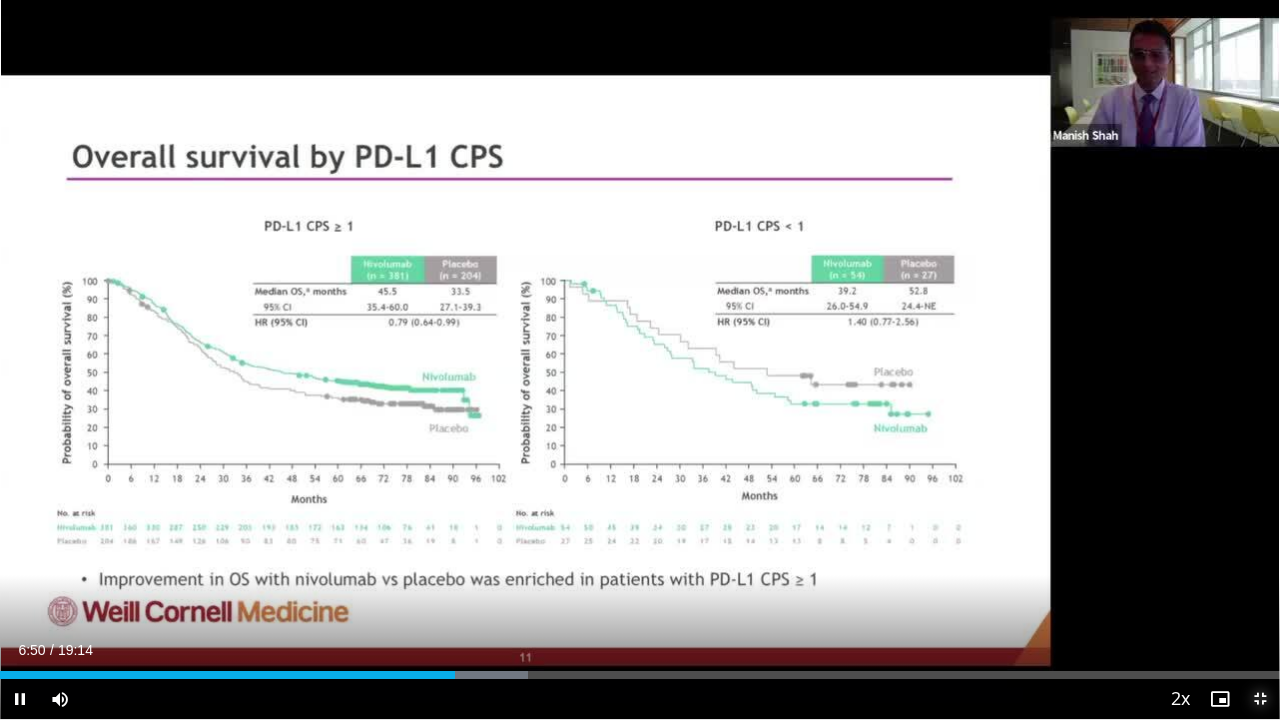 click at bounding box center [1260, 699] 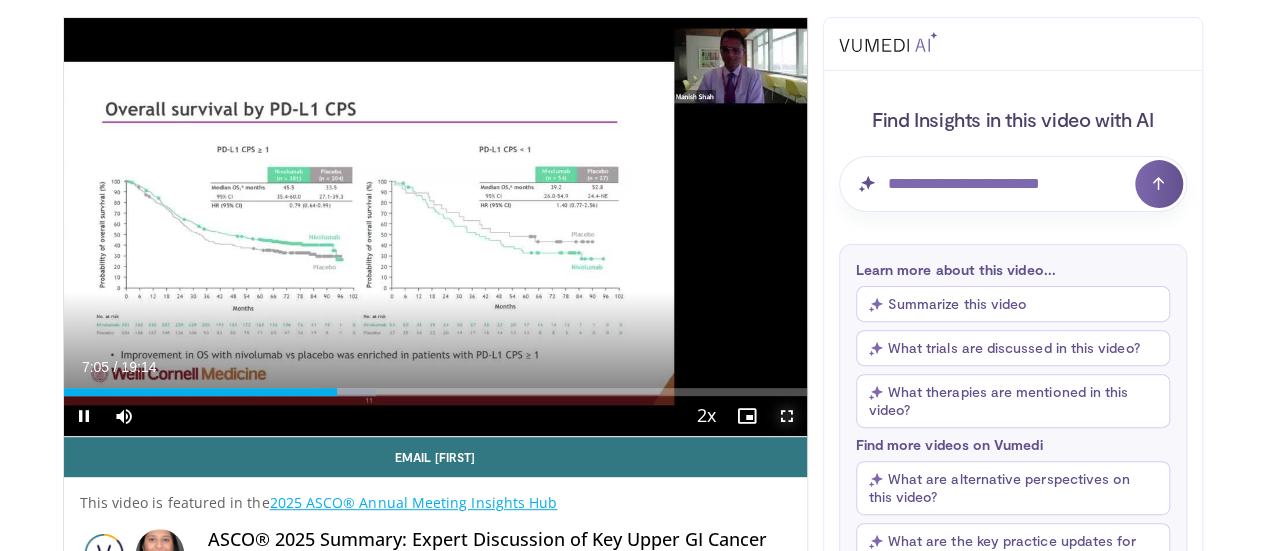 click at bounding box center (787, 416) 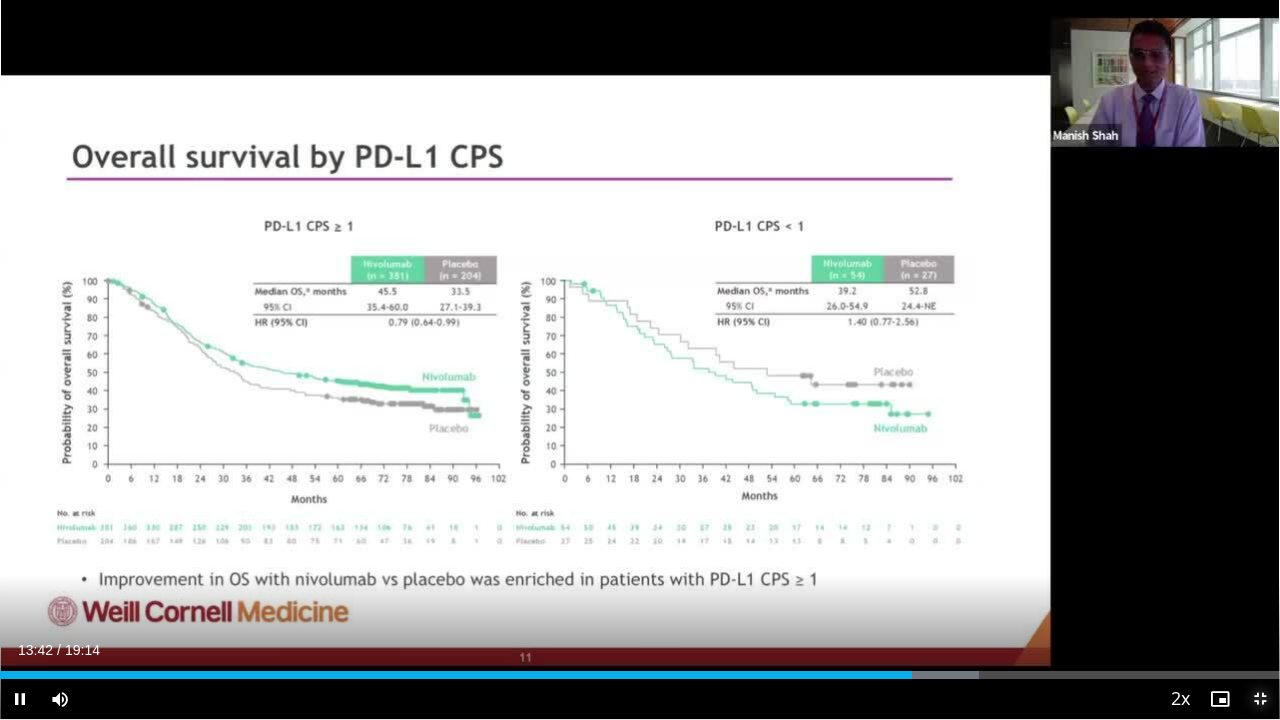 click at bounding box center (1260, 699) 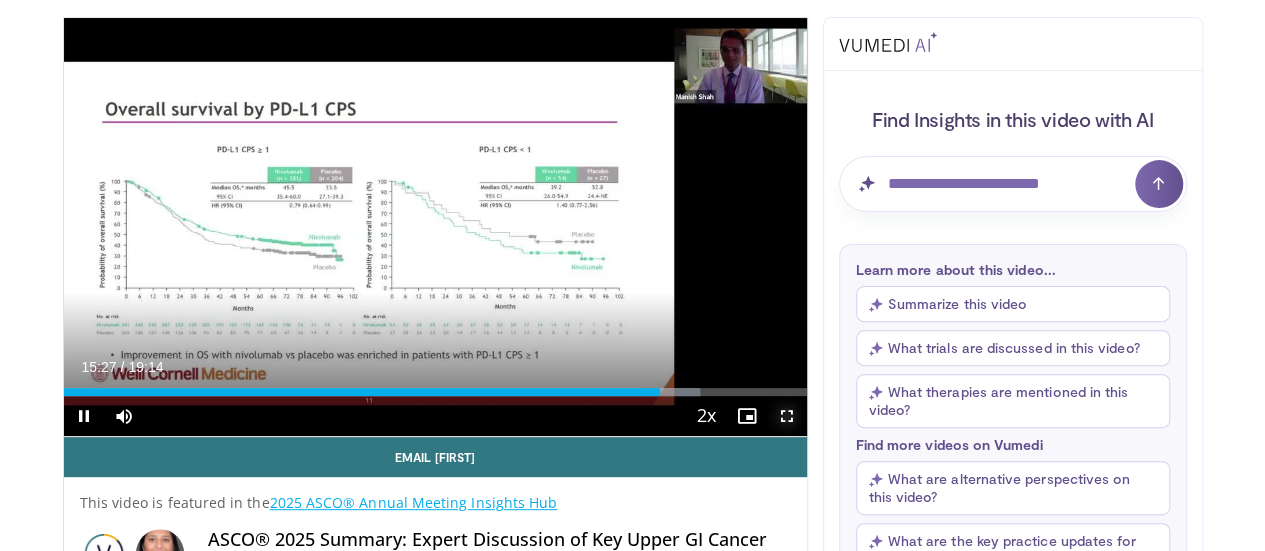 click at bounding box center [787, 416] 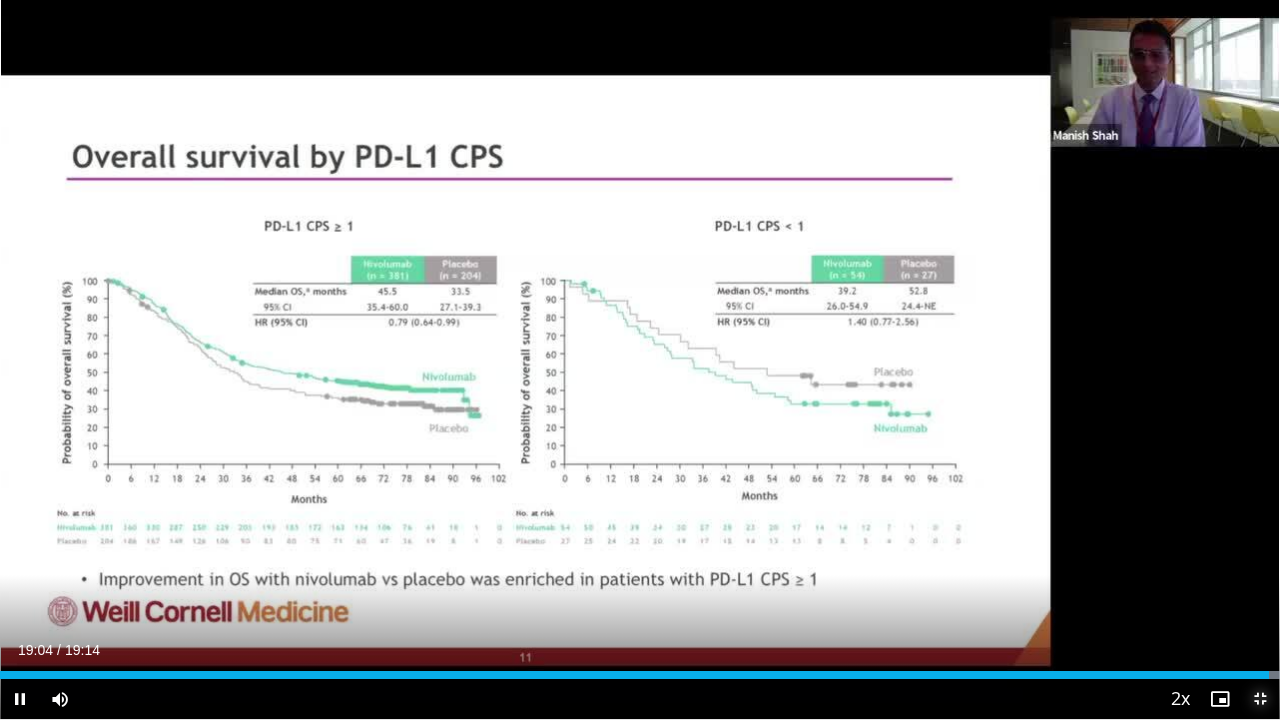 click at bounding box center [1260, 699] 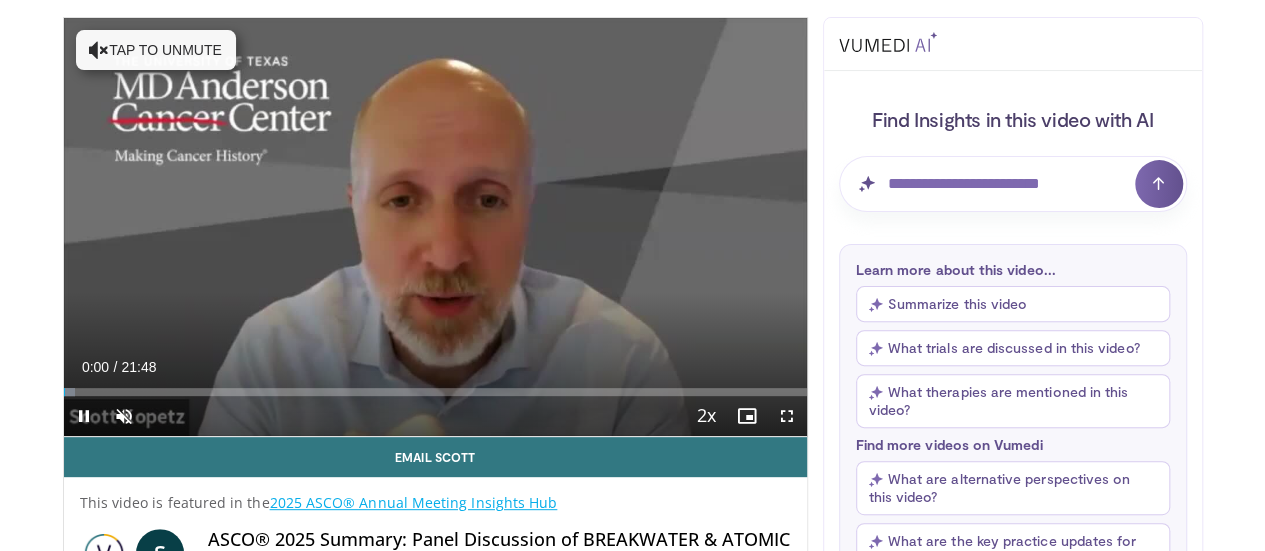 scroll, scrollTop: 181, scrollLeft: 0, axis: vertical 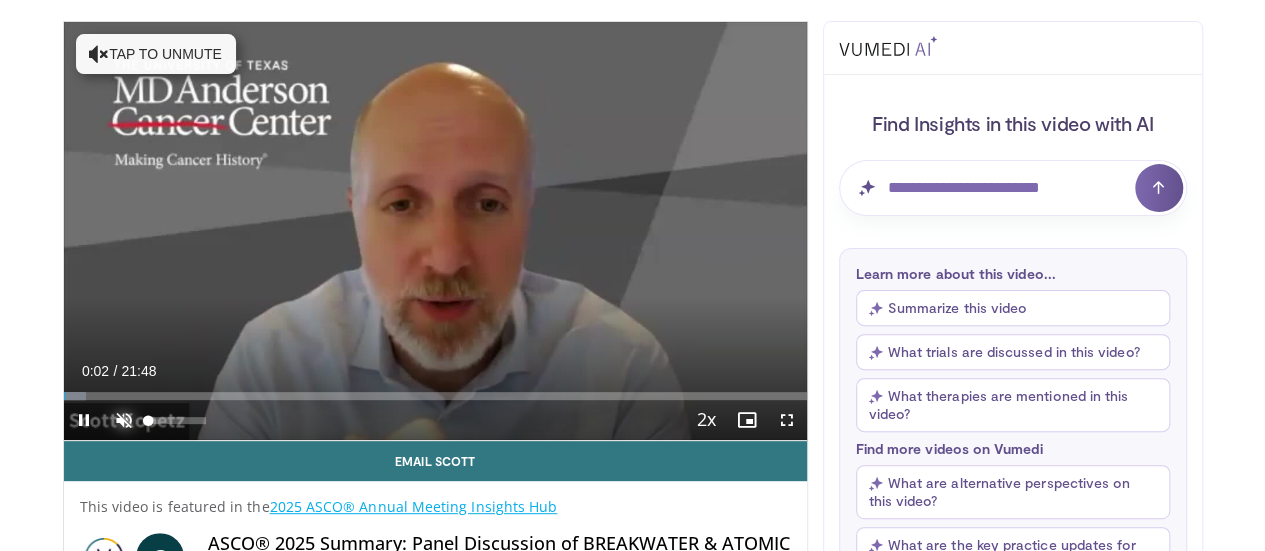 click at bounding box center (124, 420) 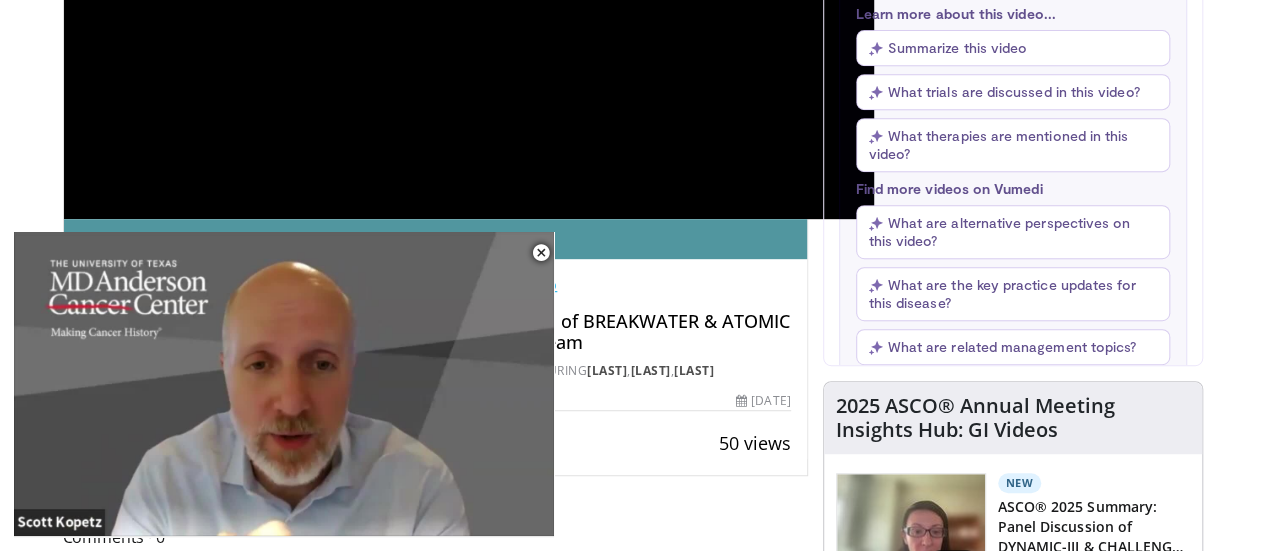 scroll, scrollTop: 442, scrollLeft: 0, axis: vertical 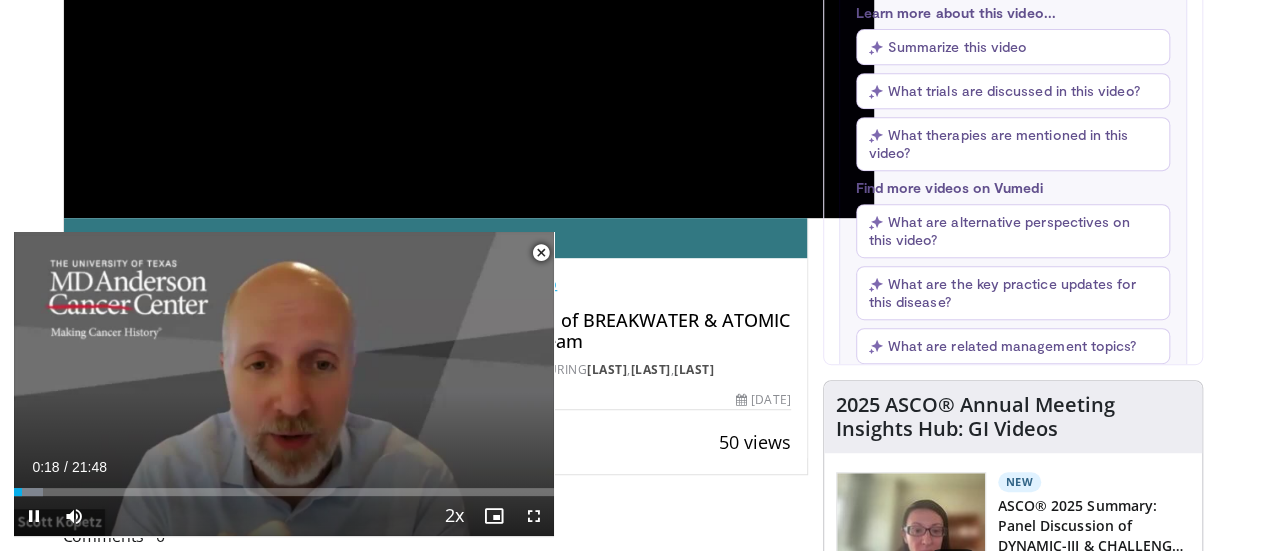 click at bounding box center (541, 253) 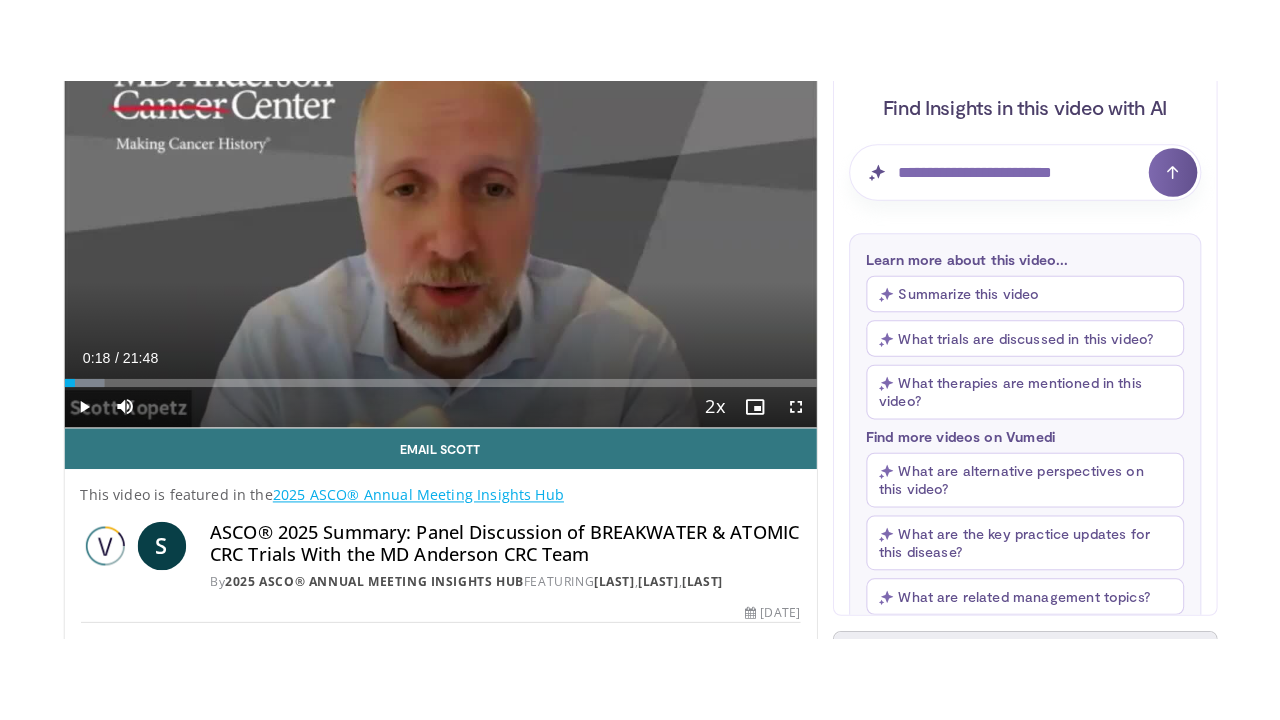 scroll, scrollTop: 273, scrollLeft: 0, axis: vertical 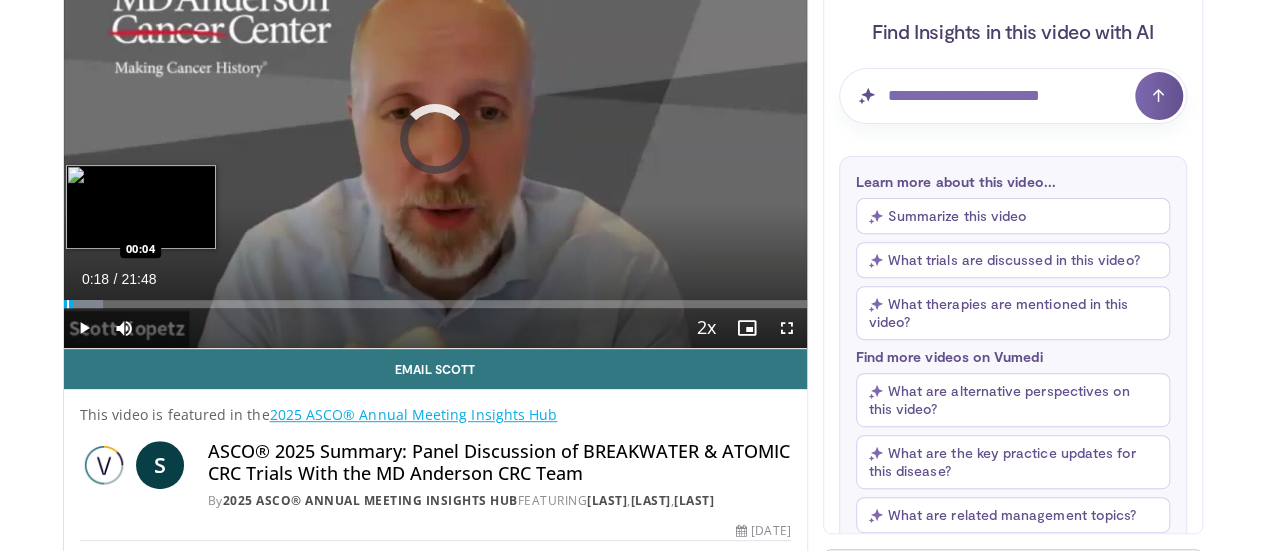 click at bounding box center (68, 304) 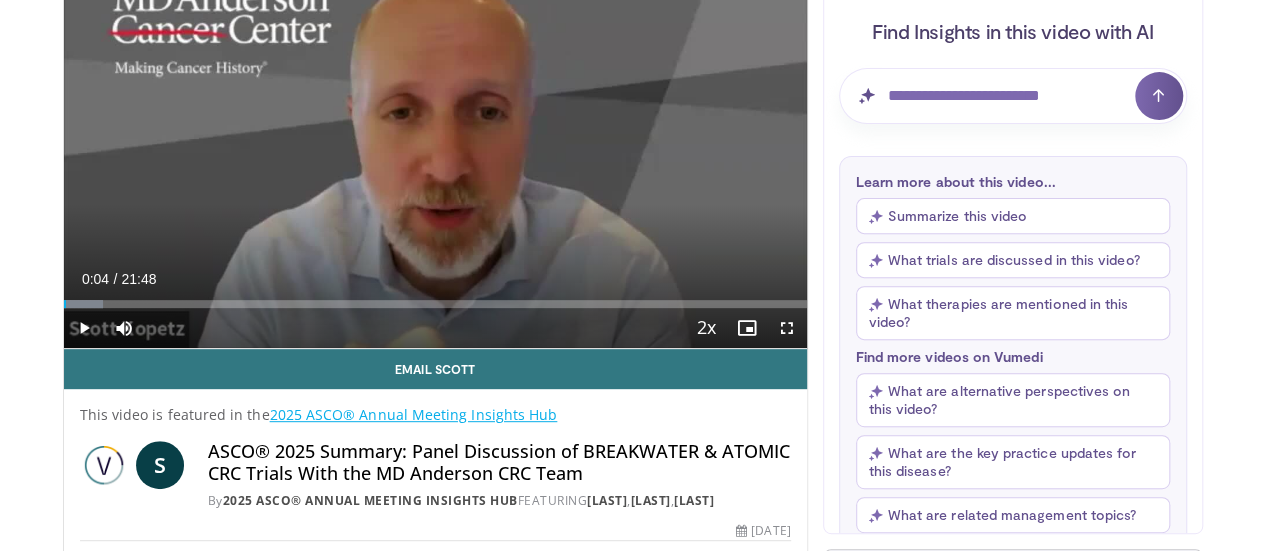 click on "Loaded :  5.30% 00:04 00:00" at bounding box center (435, 304) 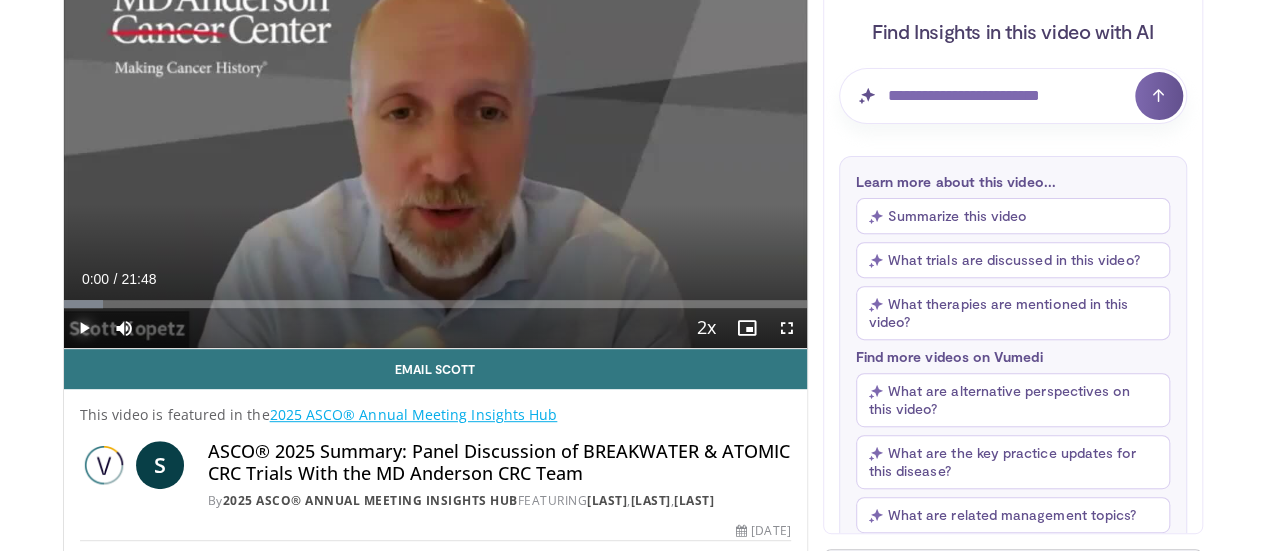 click at bounding box center [84, 328] 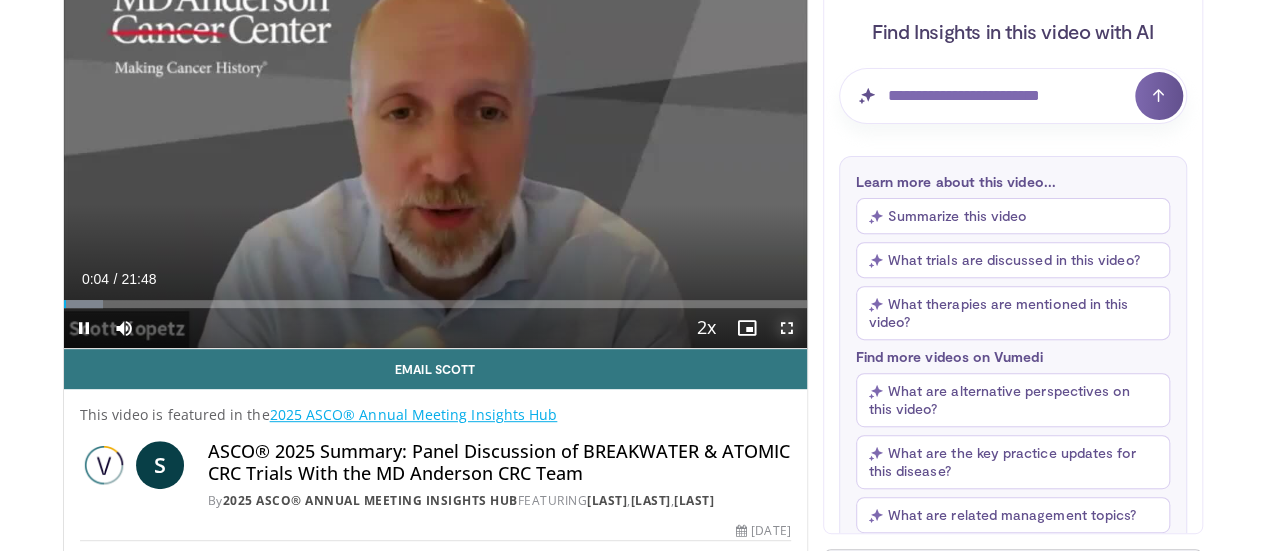 click at bounding box center (787, 328) 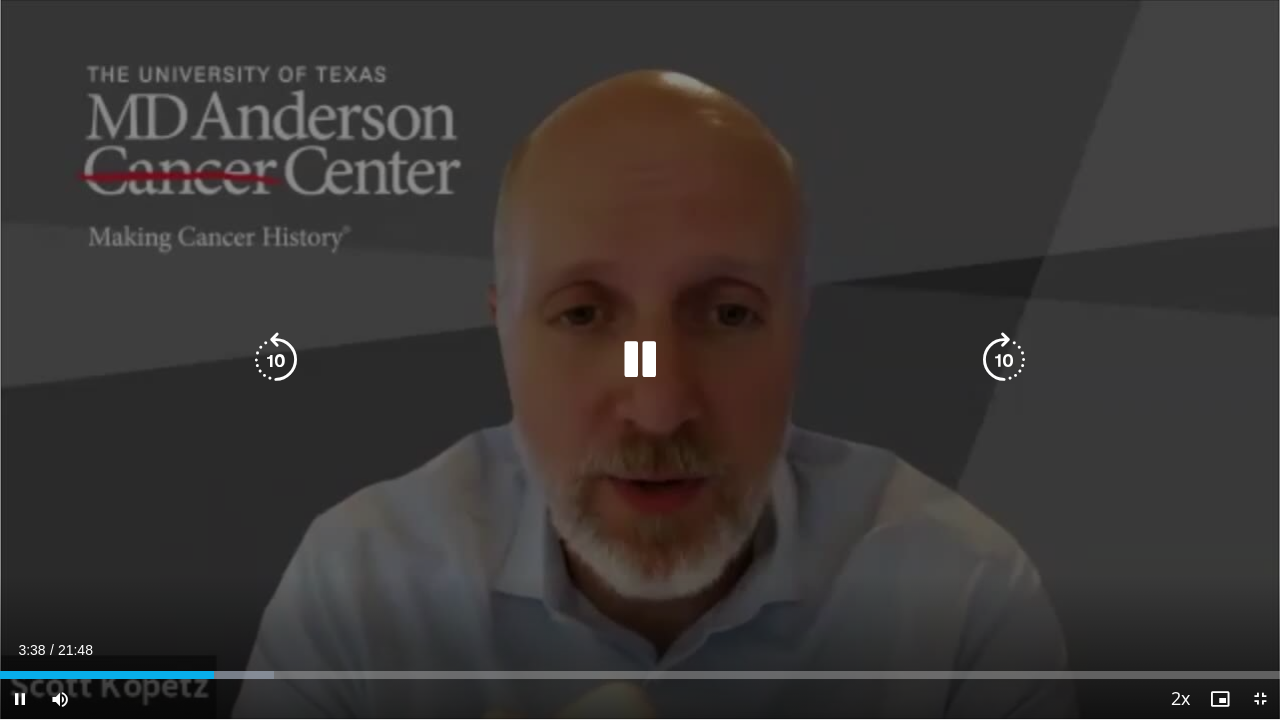 click on "10 seconds
Tap to unmute" at bounding box center (640, 359) 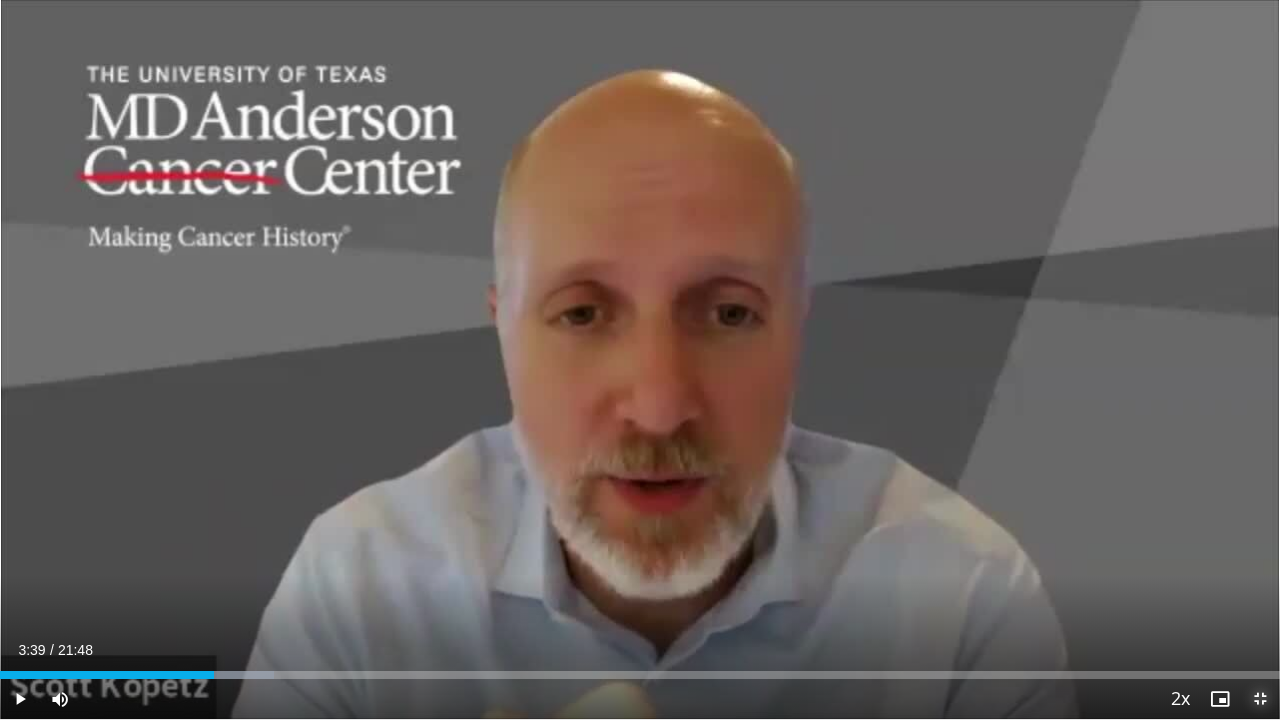 click at bounding box center (1260, 699) 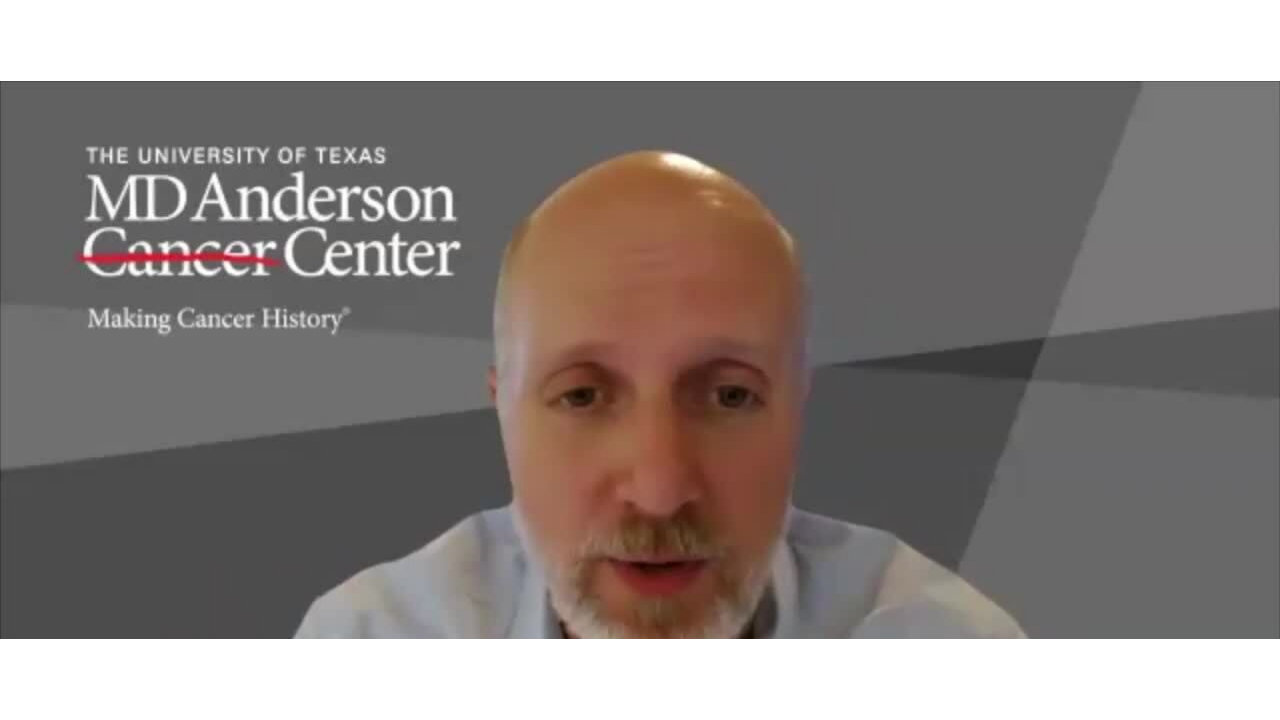 scroll, scrollTop: 224, scrollLeft: 0, axis: vertical 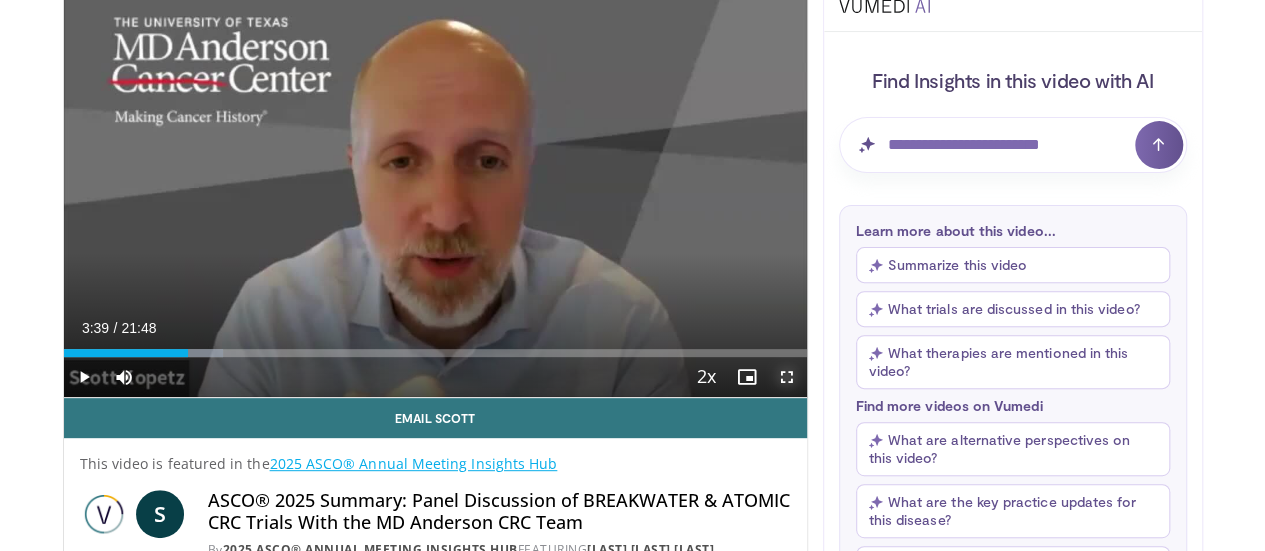 click at bounding box center [787, 377] 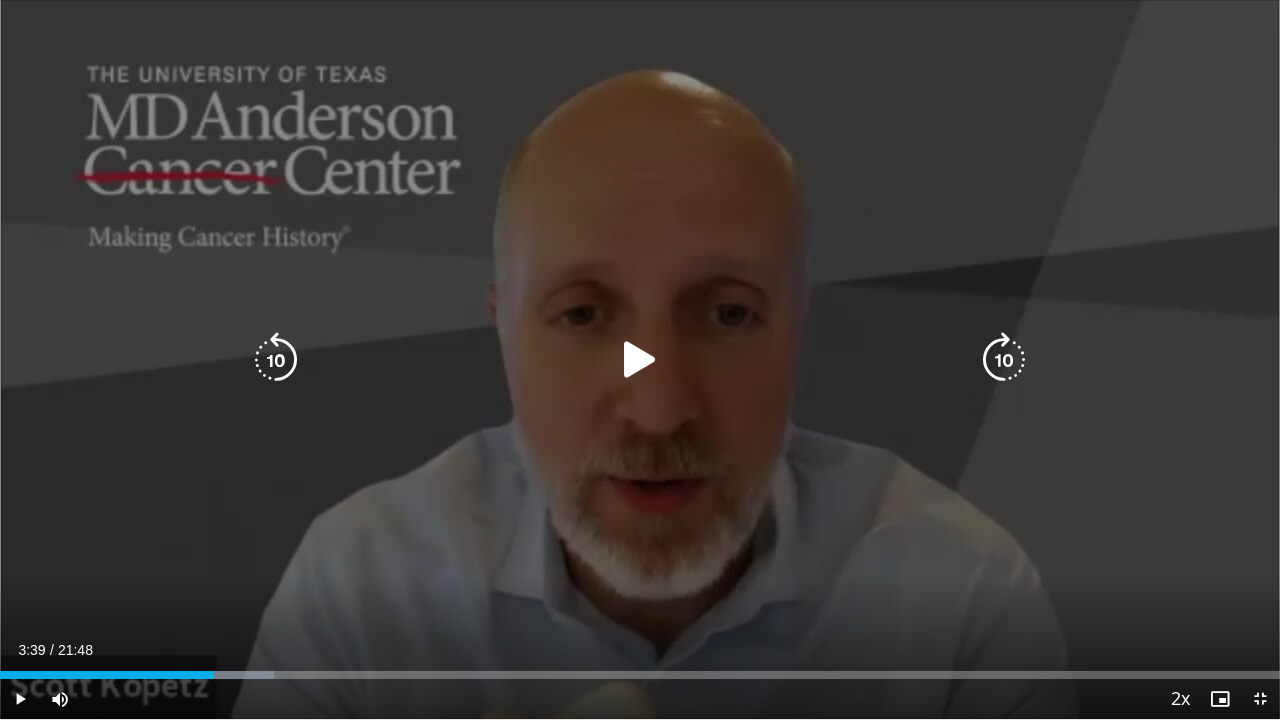 click at bounding box center (640, 360) 